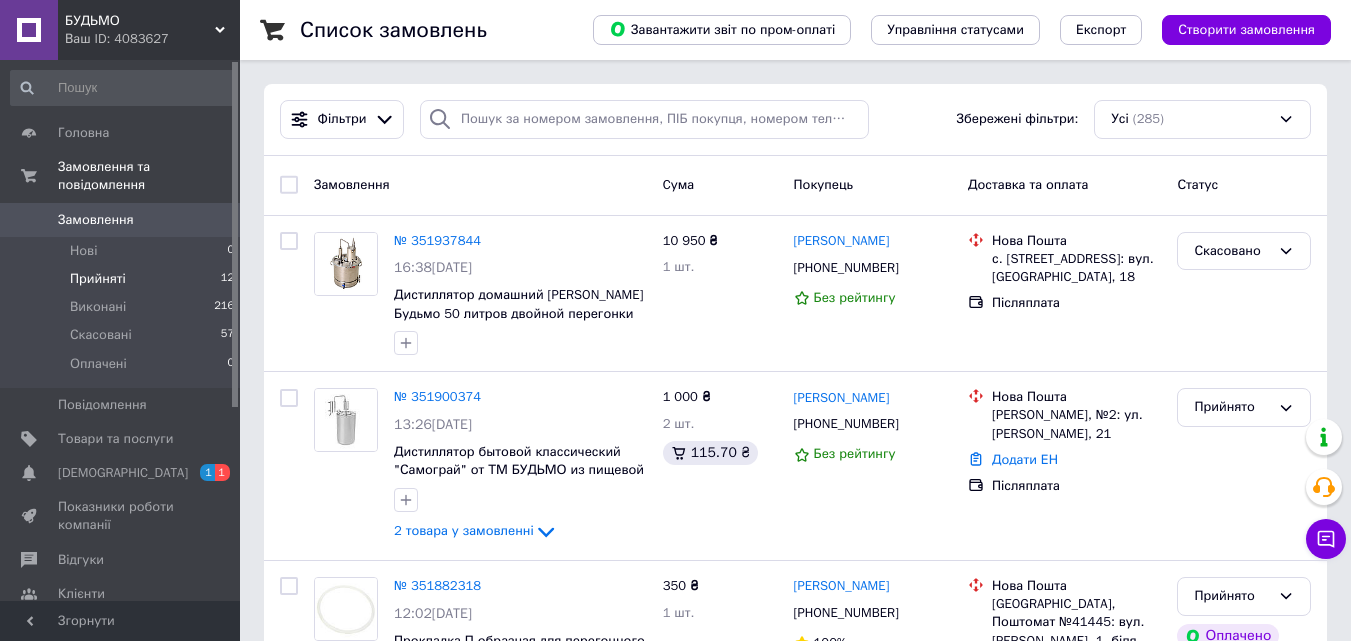scroll, scrollTop: 0, scrollLeft: 0, axis: both 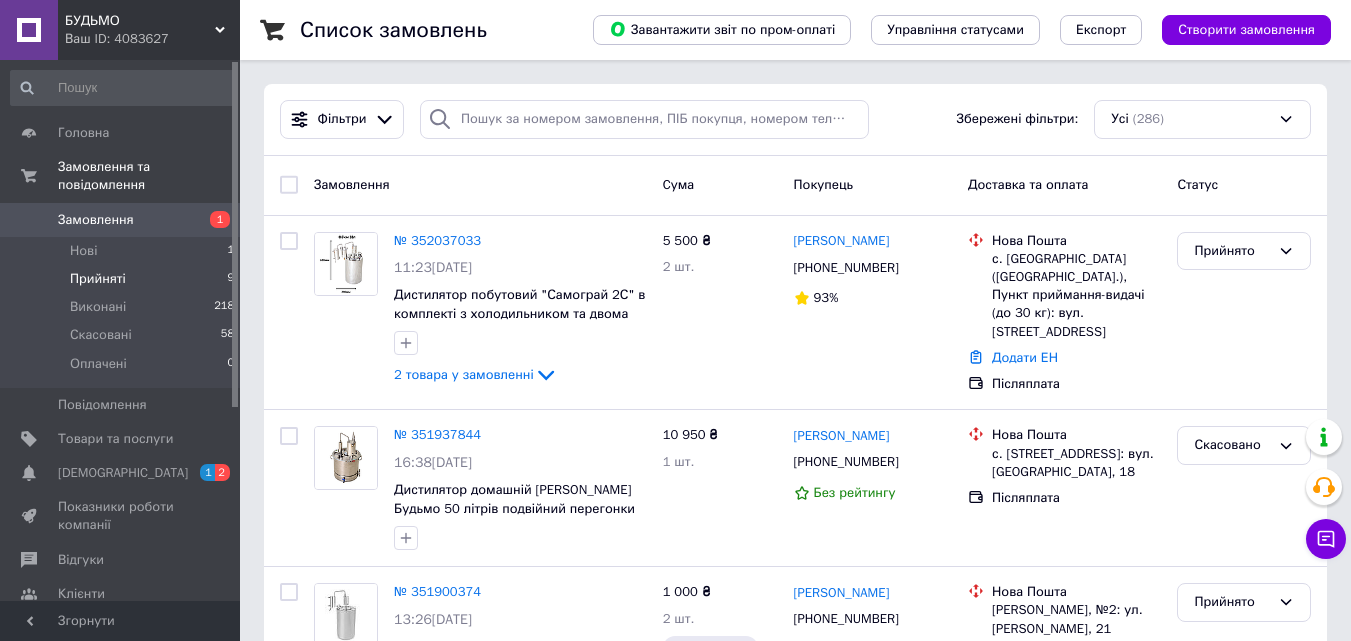 click on "Прийняті 9" at bounding box center (123, 279) 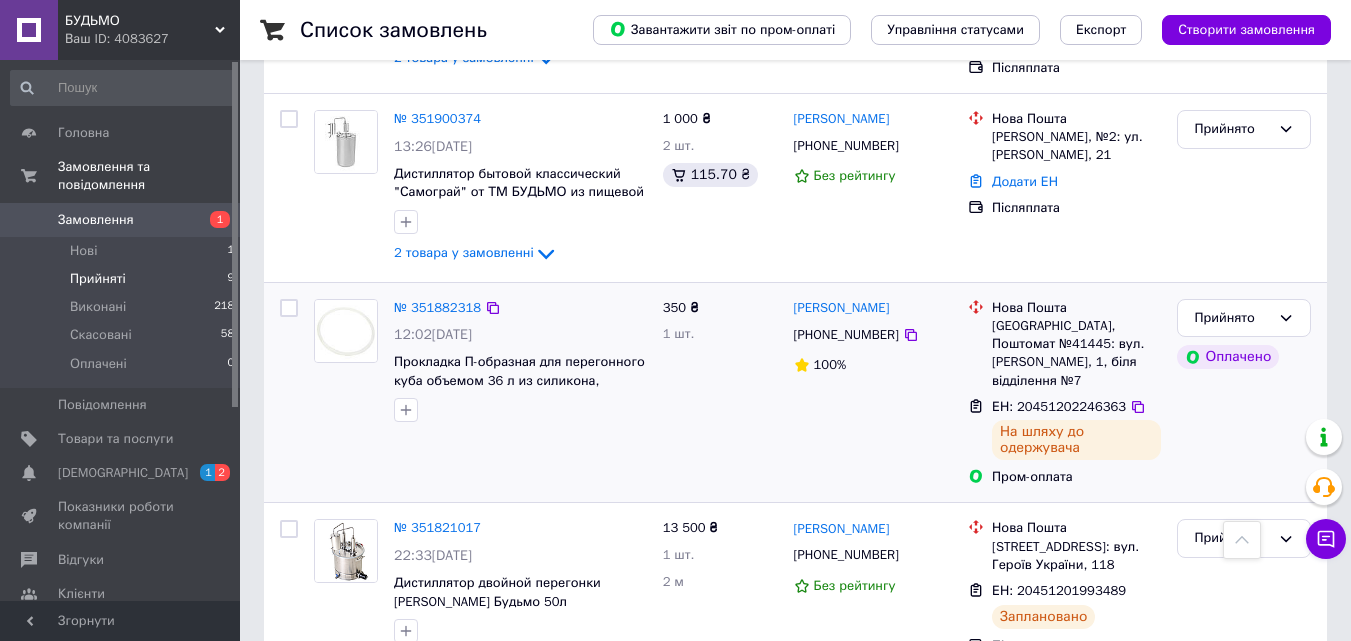 scroll, scrollTop: 400, scrollLeft: 0, axis: vertical 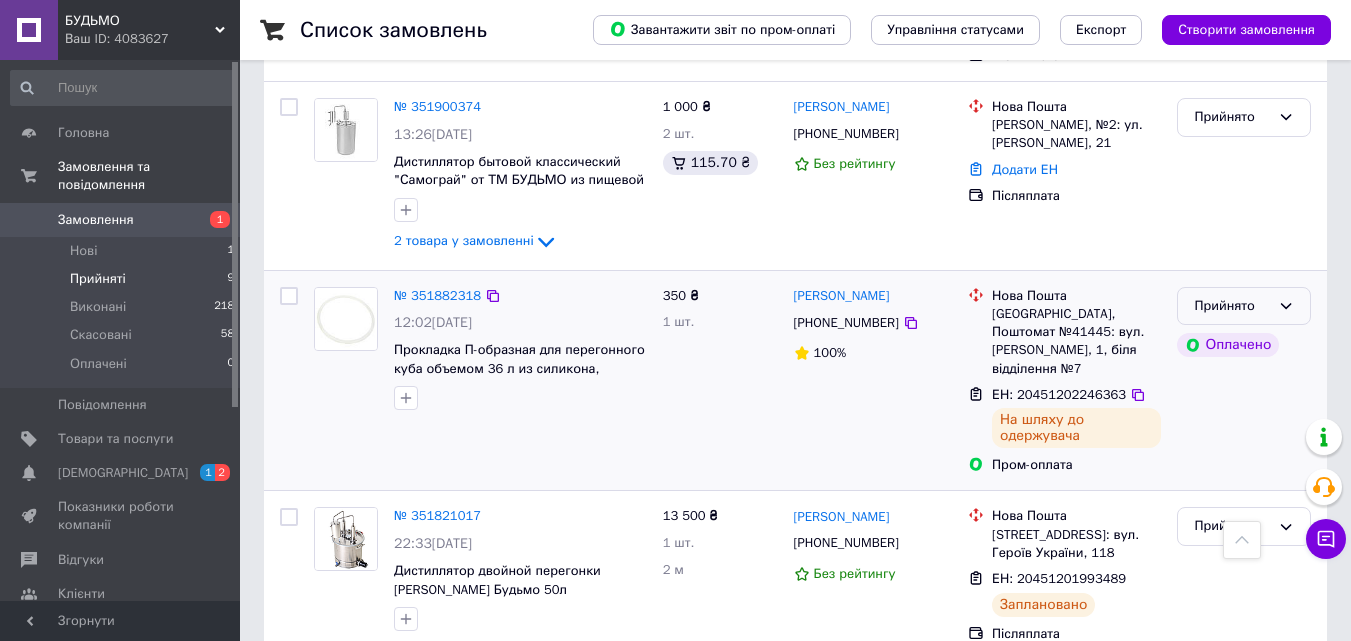 click on "Прийнято" at bounding box center (1244, 306) 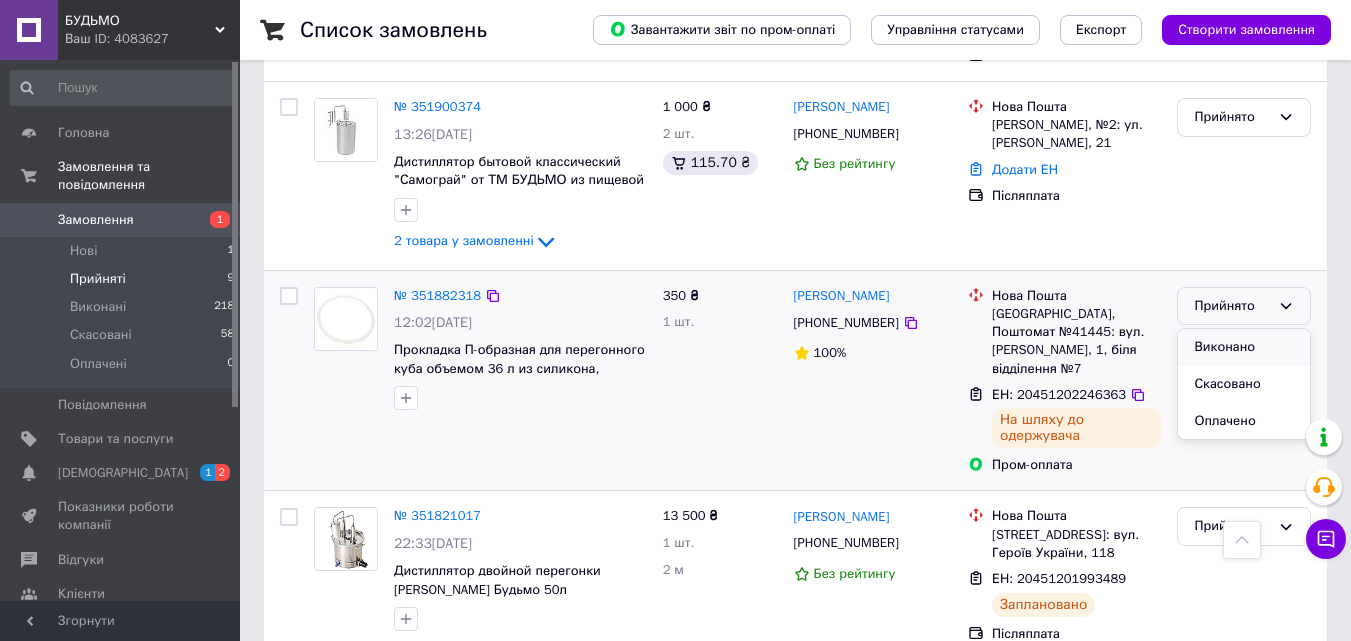 click on "Виконано" at bounding box center (1244, 347) 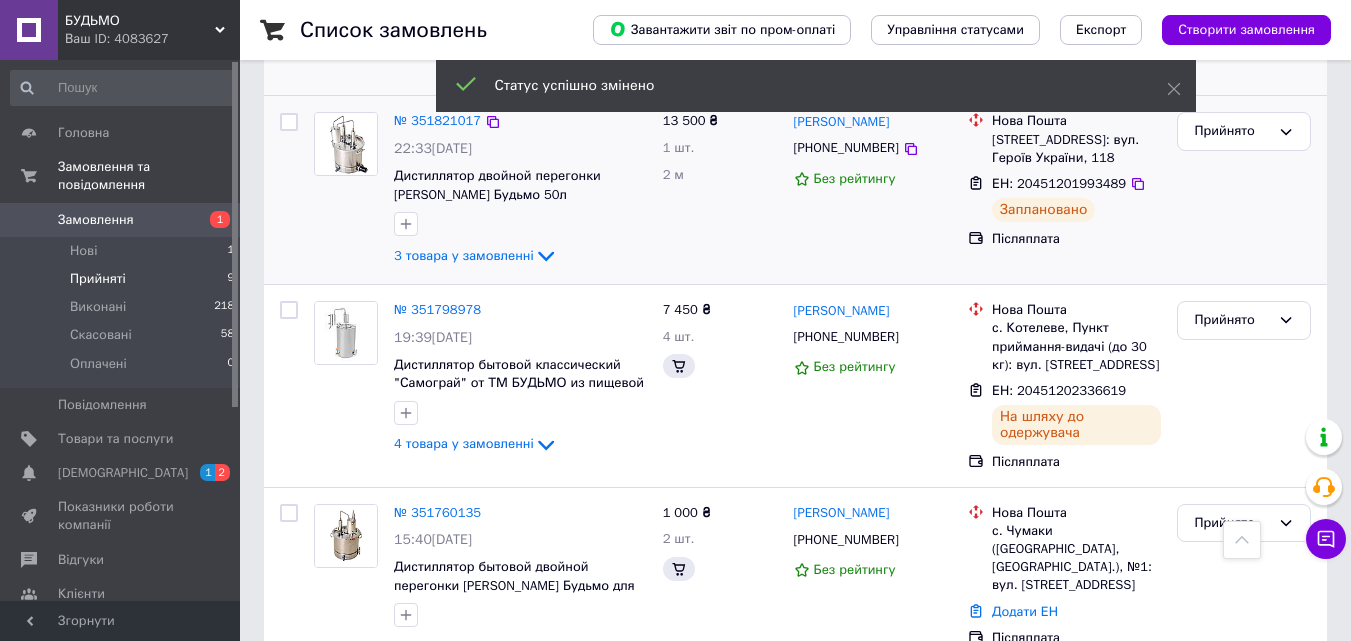 scroll, scrollTop: 800, scrollLeft: 0, axis: vertical 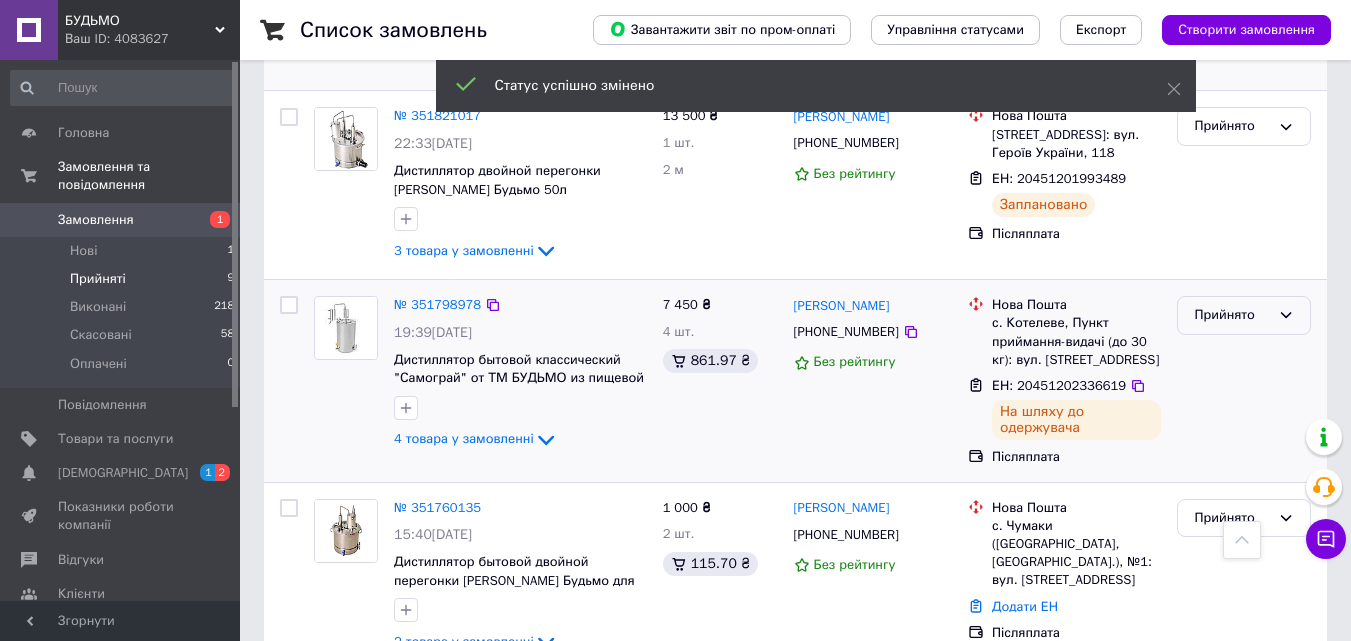 click on "Прийнято" at bounding box center (1232, 315) 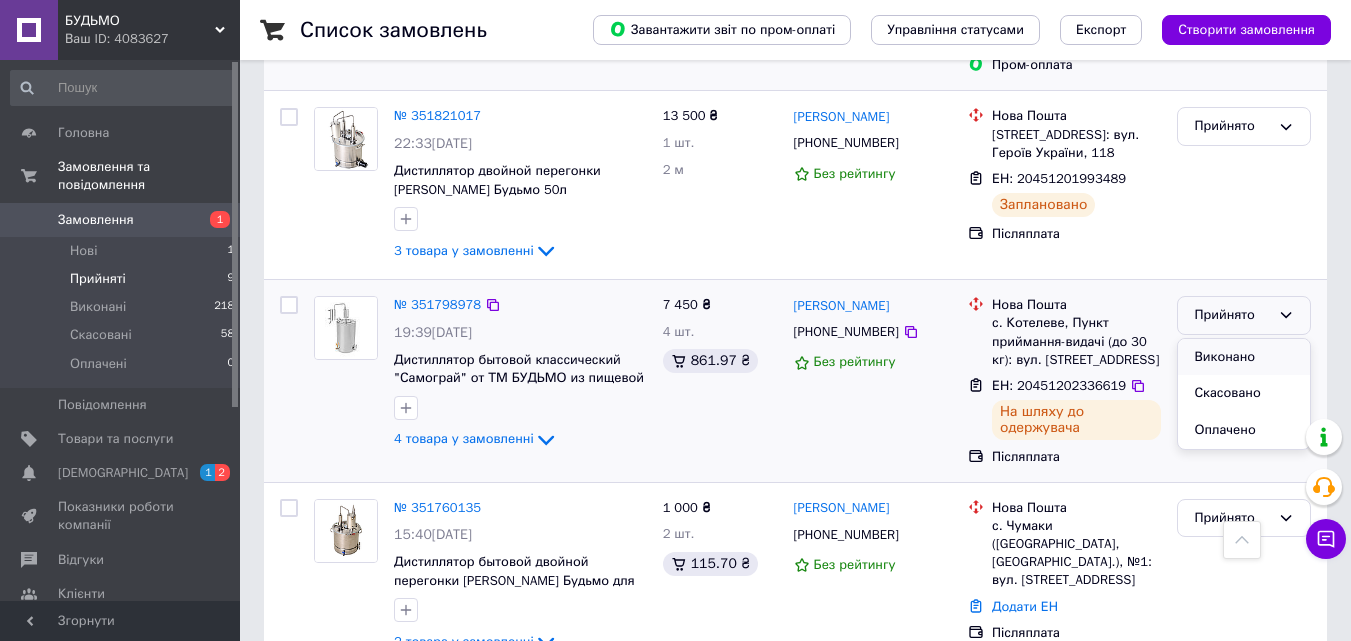 click on "Виконано" at bounding box center [1244, 357] 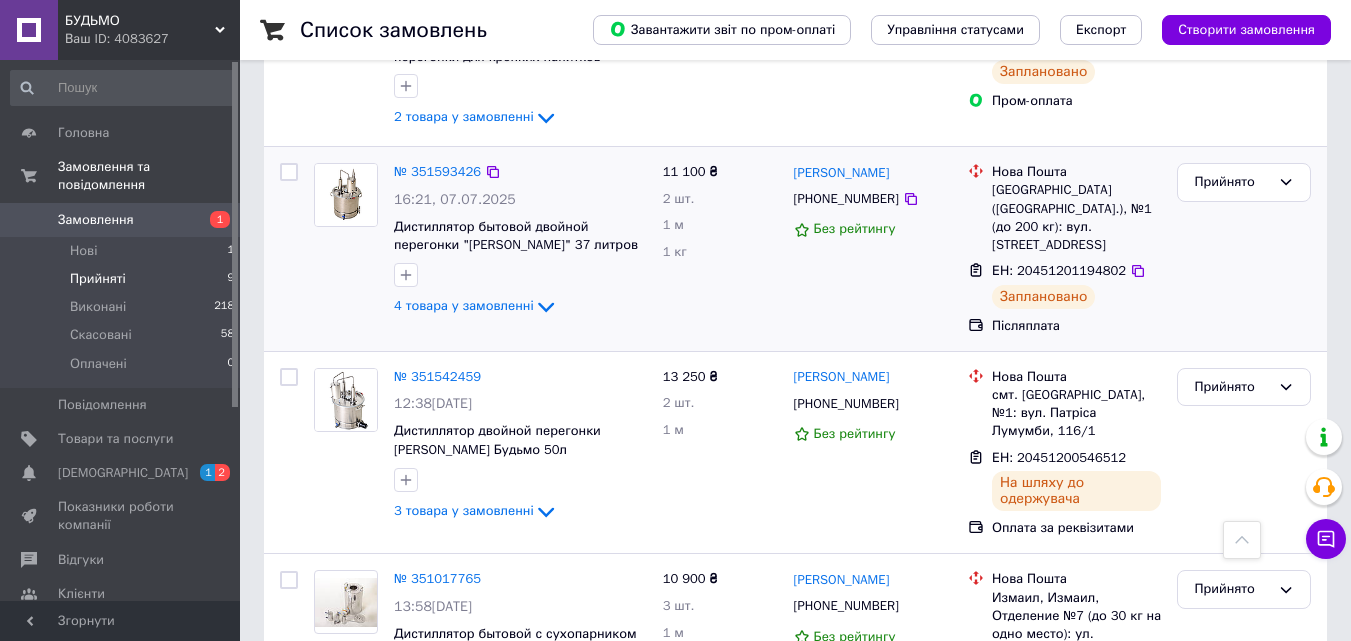 scroll, scrollTop: 1600, scrollLeft: 0, axis: vertical 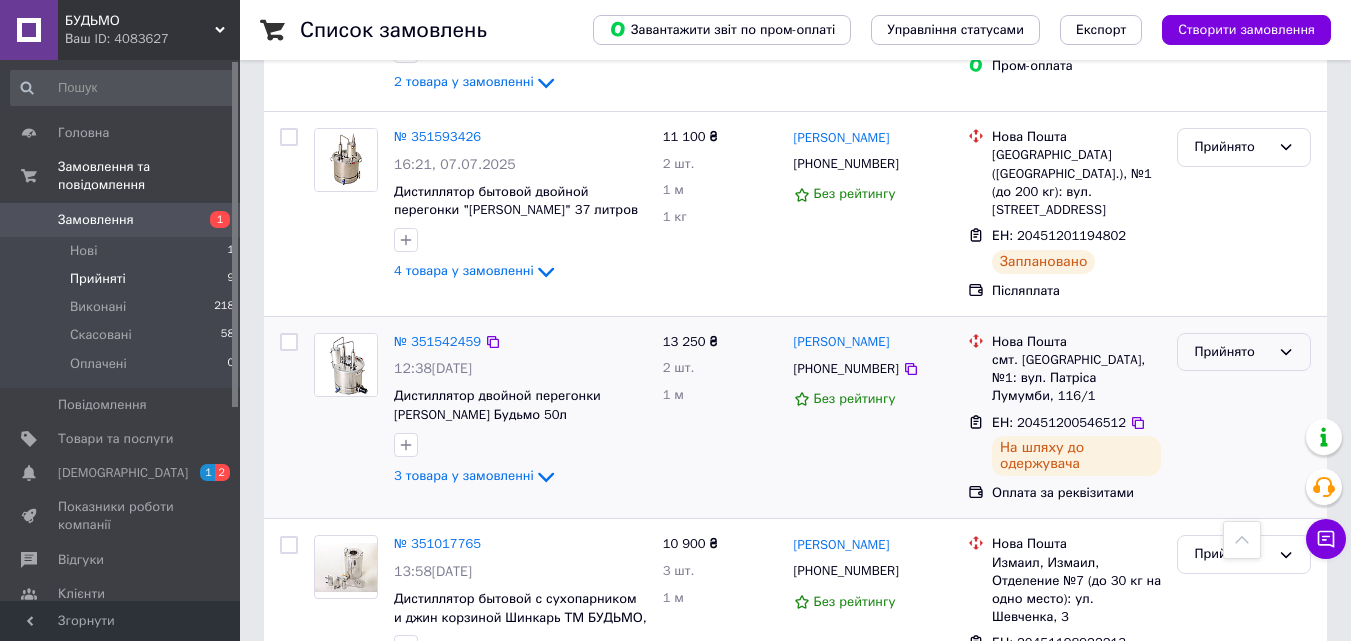 click on "Прийнято" at bounding box center [1232, 352] 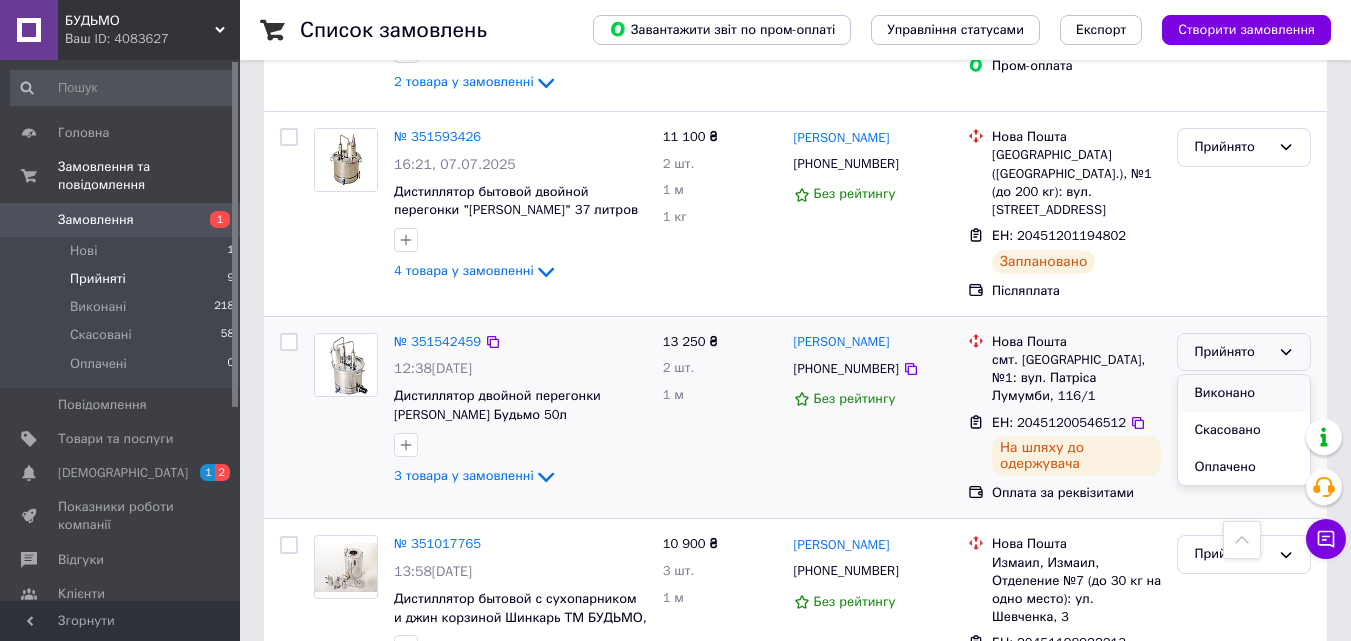 click on "Виконано" at bounding box center (1244, 393) 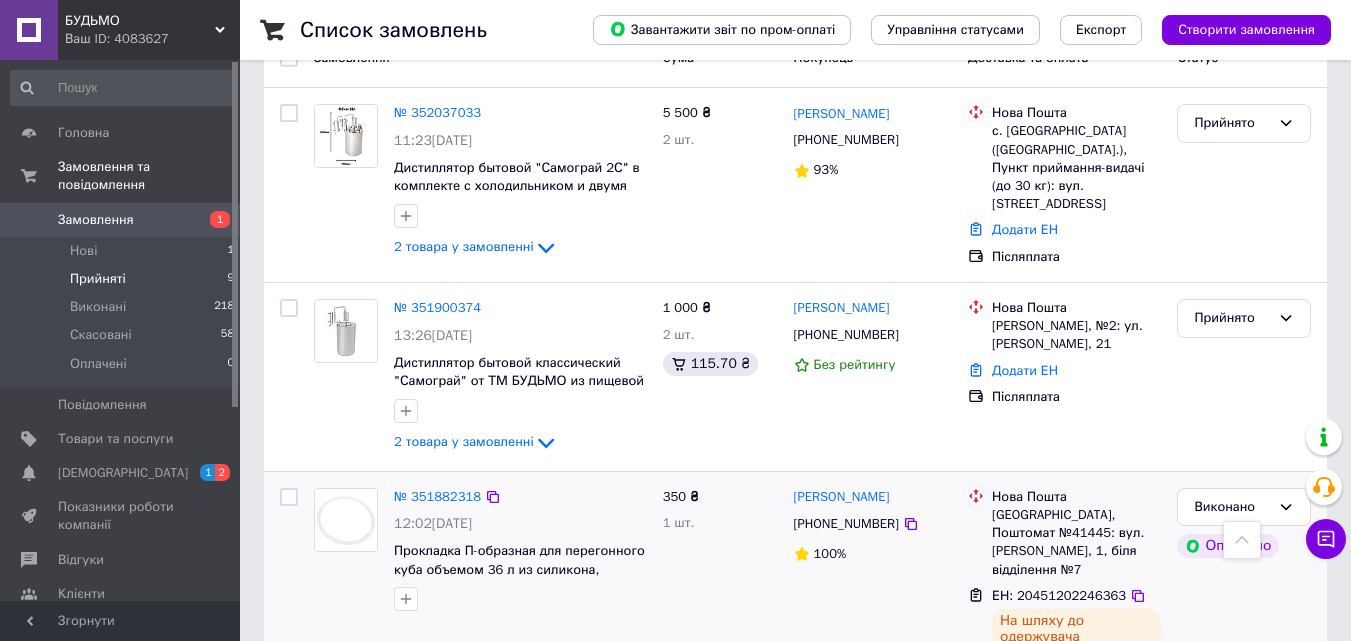 scroll, scrollTop: 0, scrollLeft: 0, axis: both 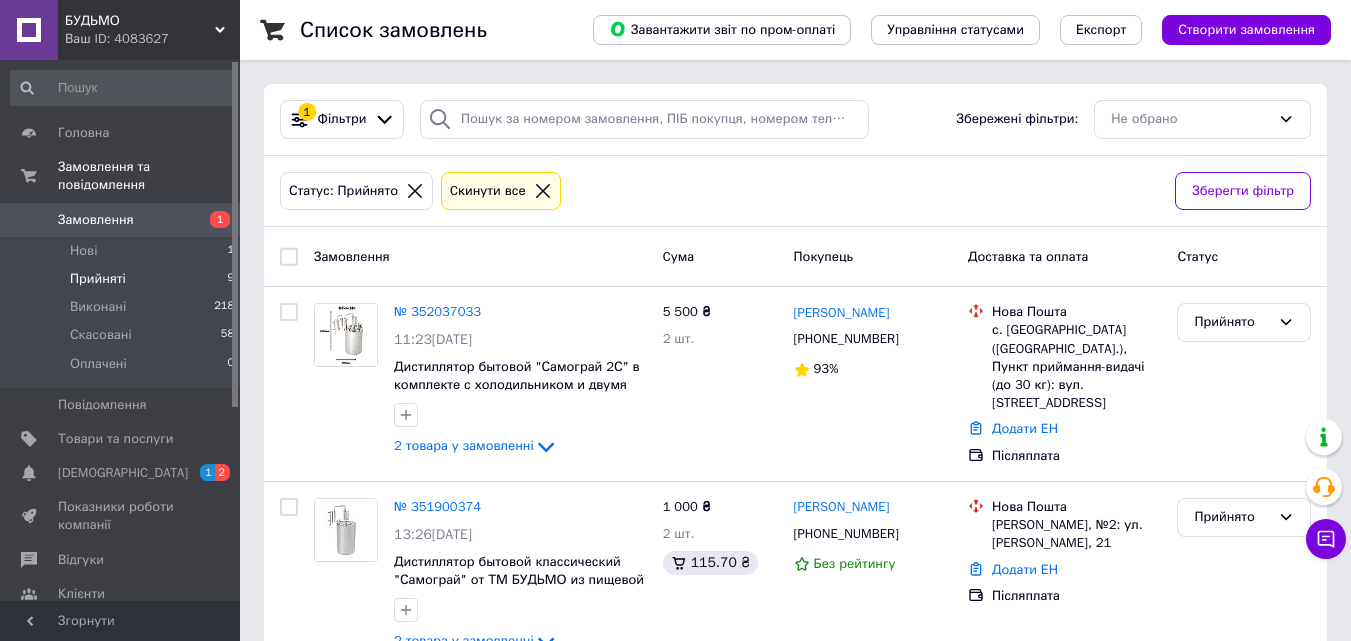 click 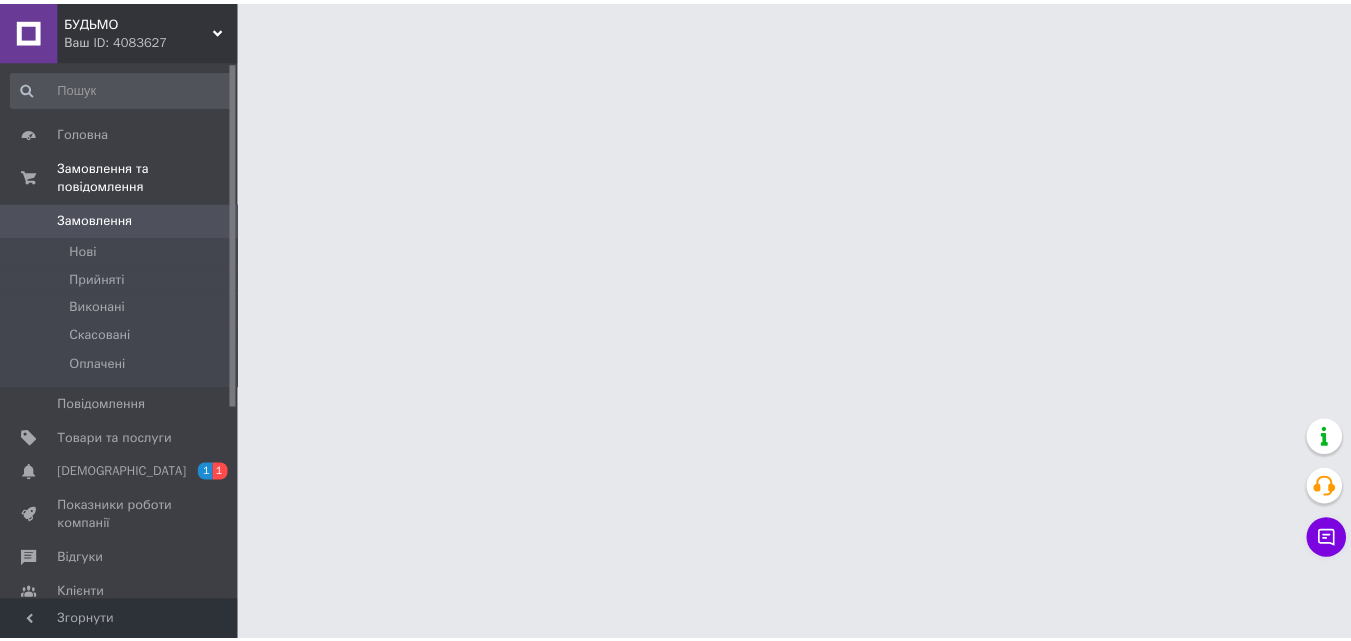 scroll, scrollTop: 0, scrollLeft: 0, axis: both 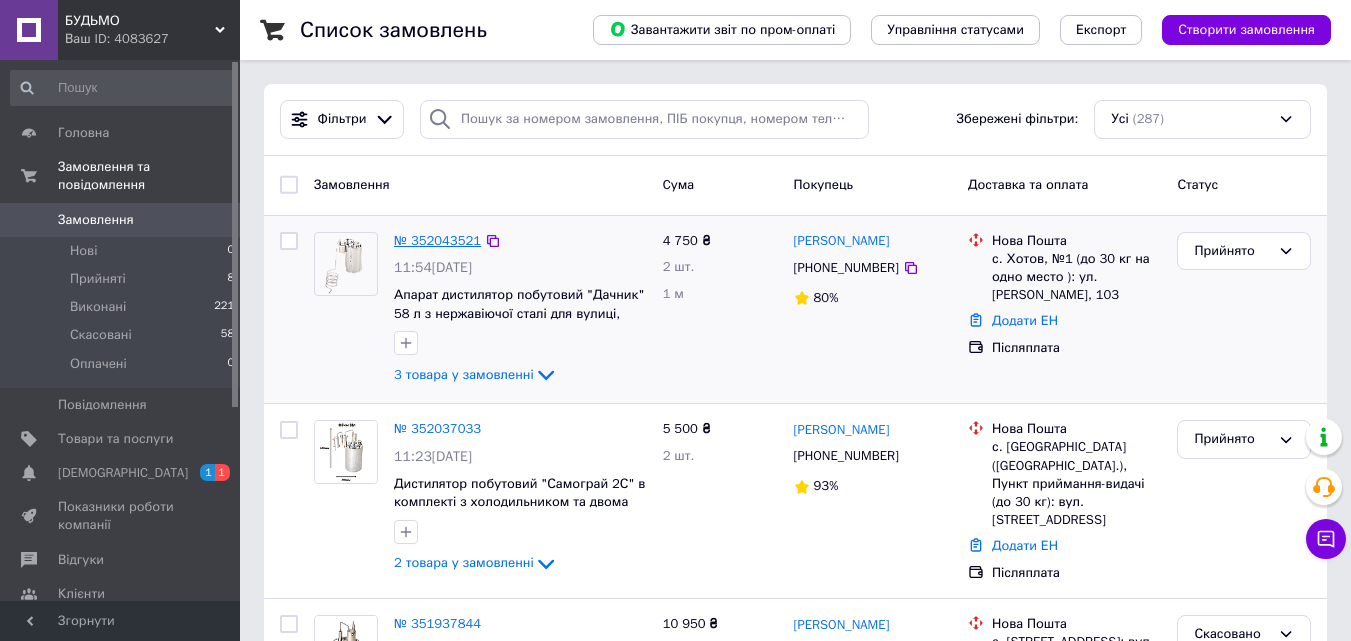 click on "№ 352043521" at bounding box center [437, 240] 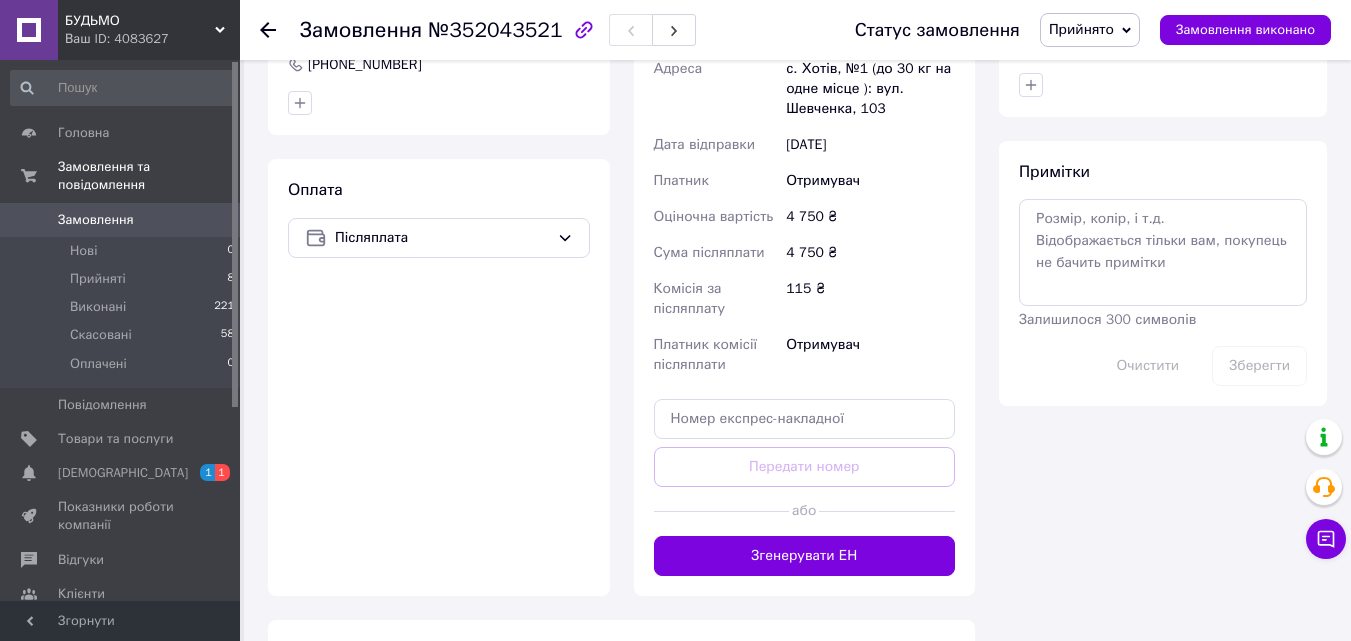 scroll, scrollTop: 1000, scrollLeft: 0, axis: vertical 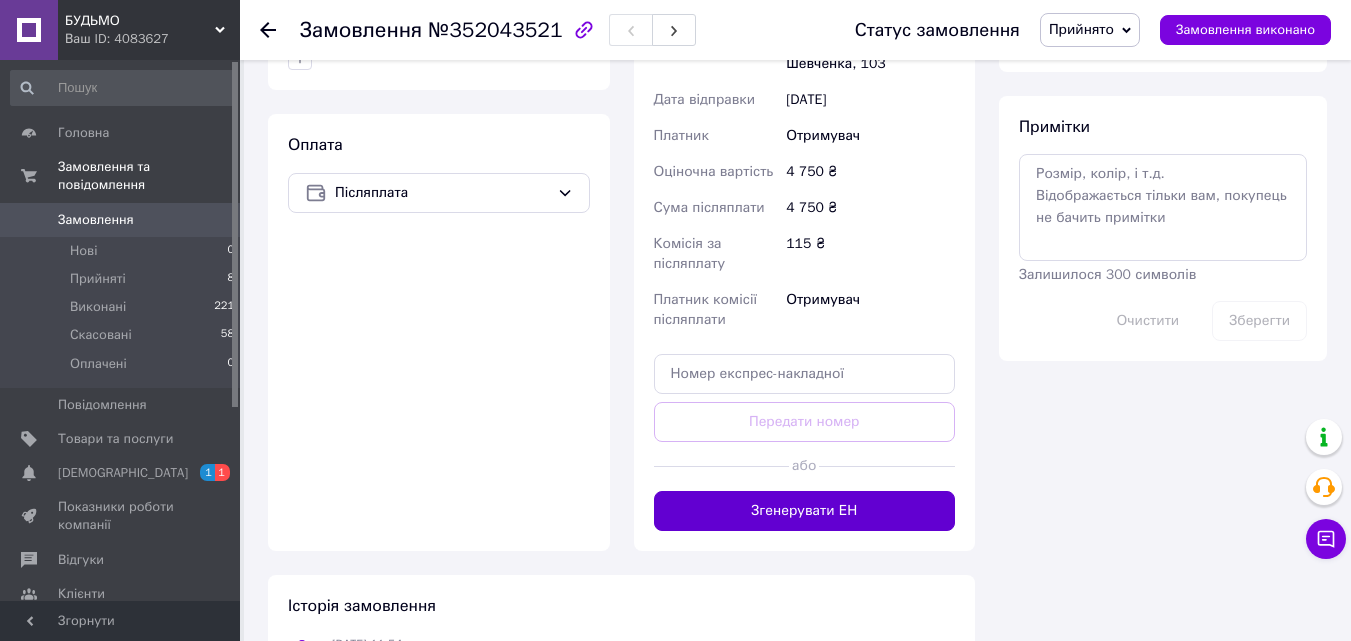 click on "Згенерувати ЕН" at bounding box center [805, 511] 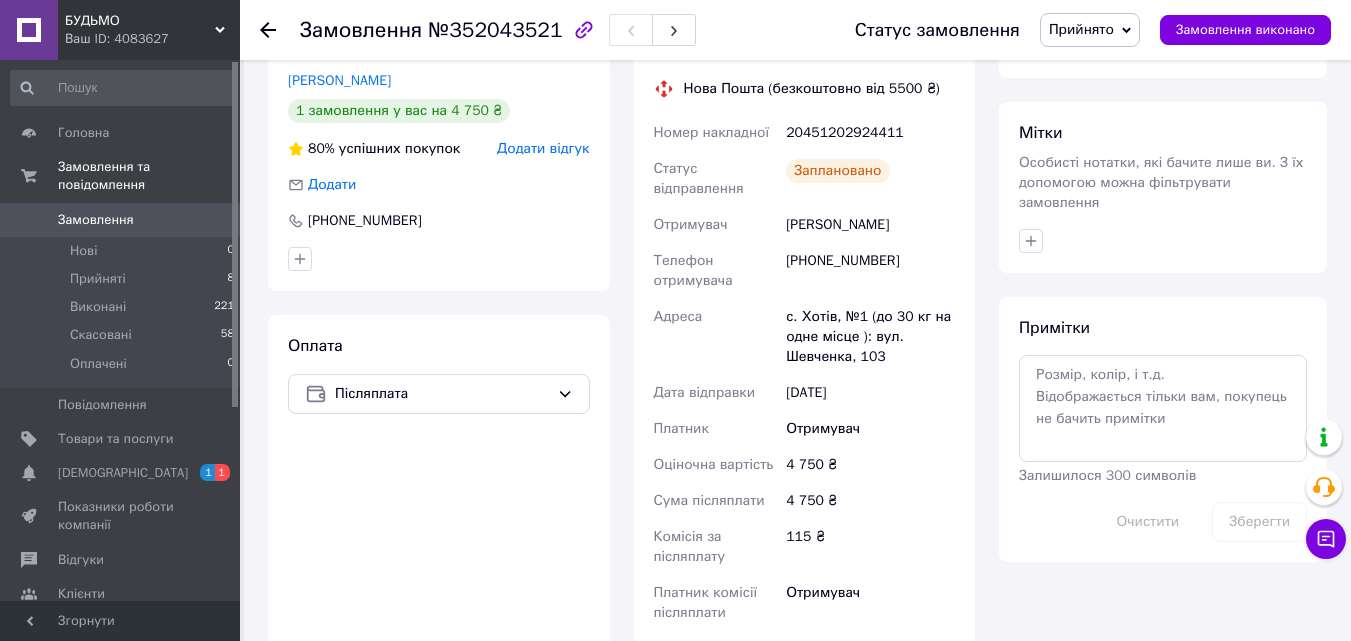 scroll, scrollTop: 800, scrollLeft: 0, axis: vertical 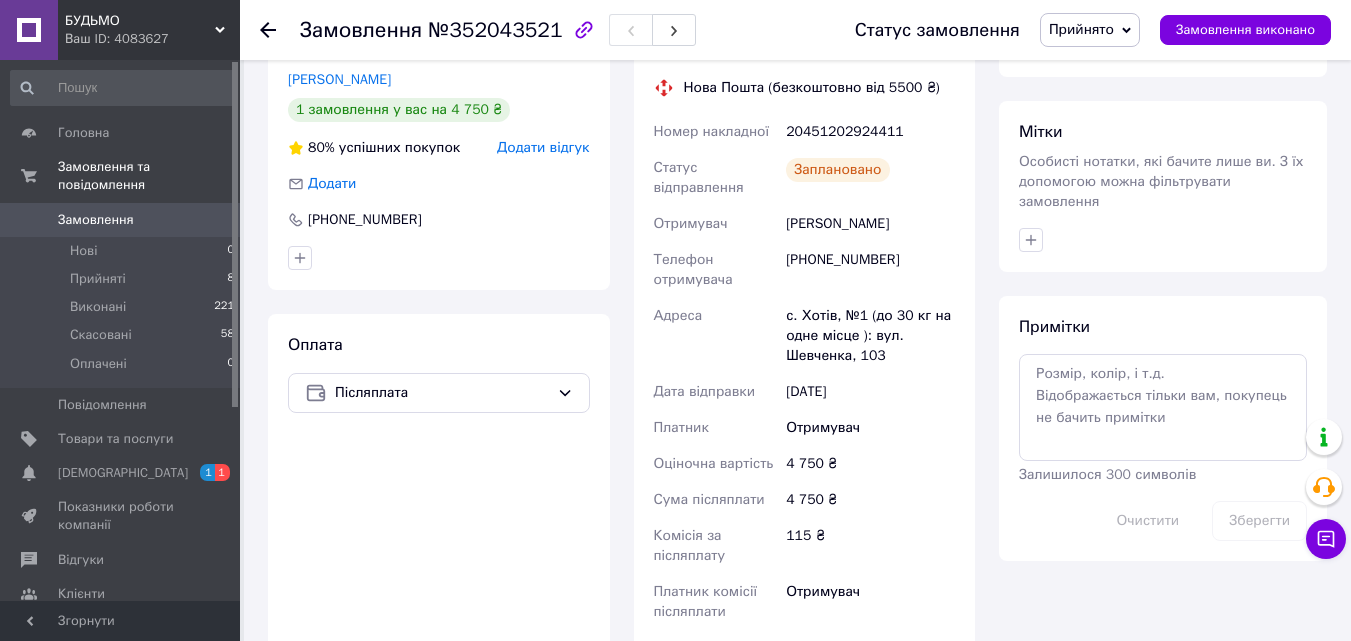 click 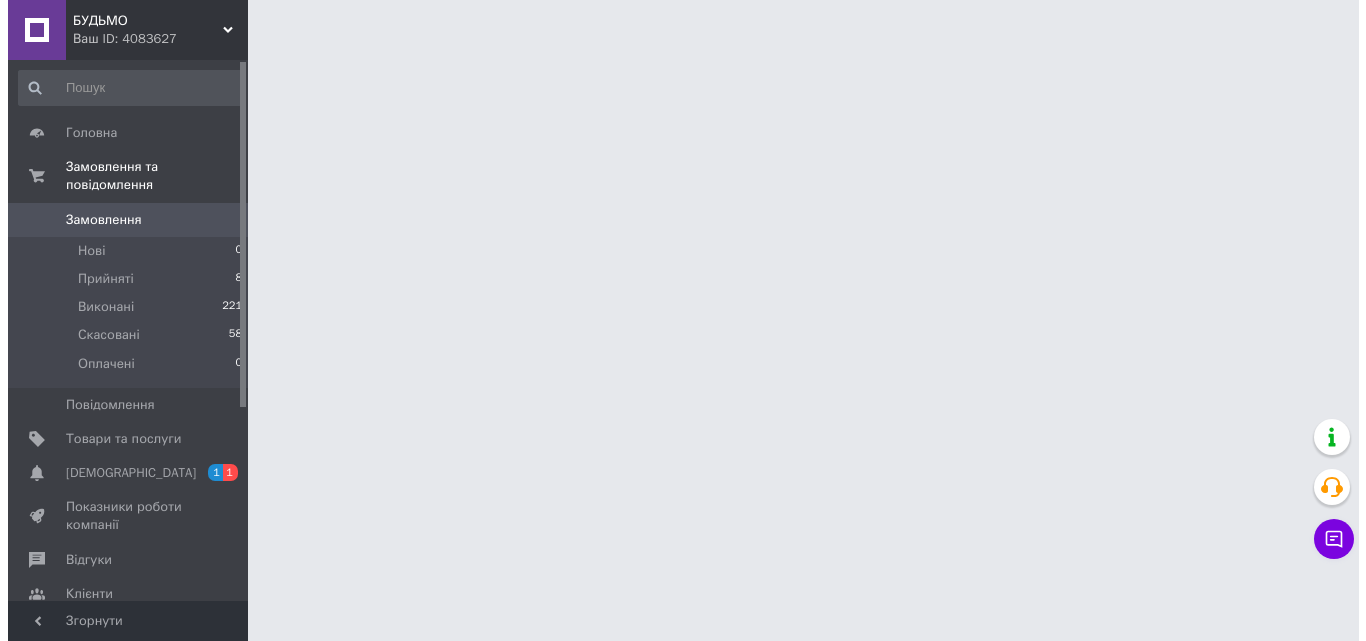 scroll, scrollTop: 0, scrollLeft: 0, axis: both 